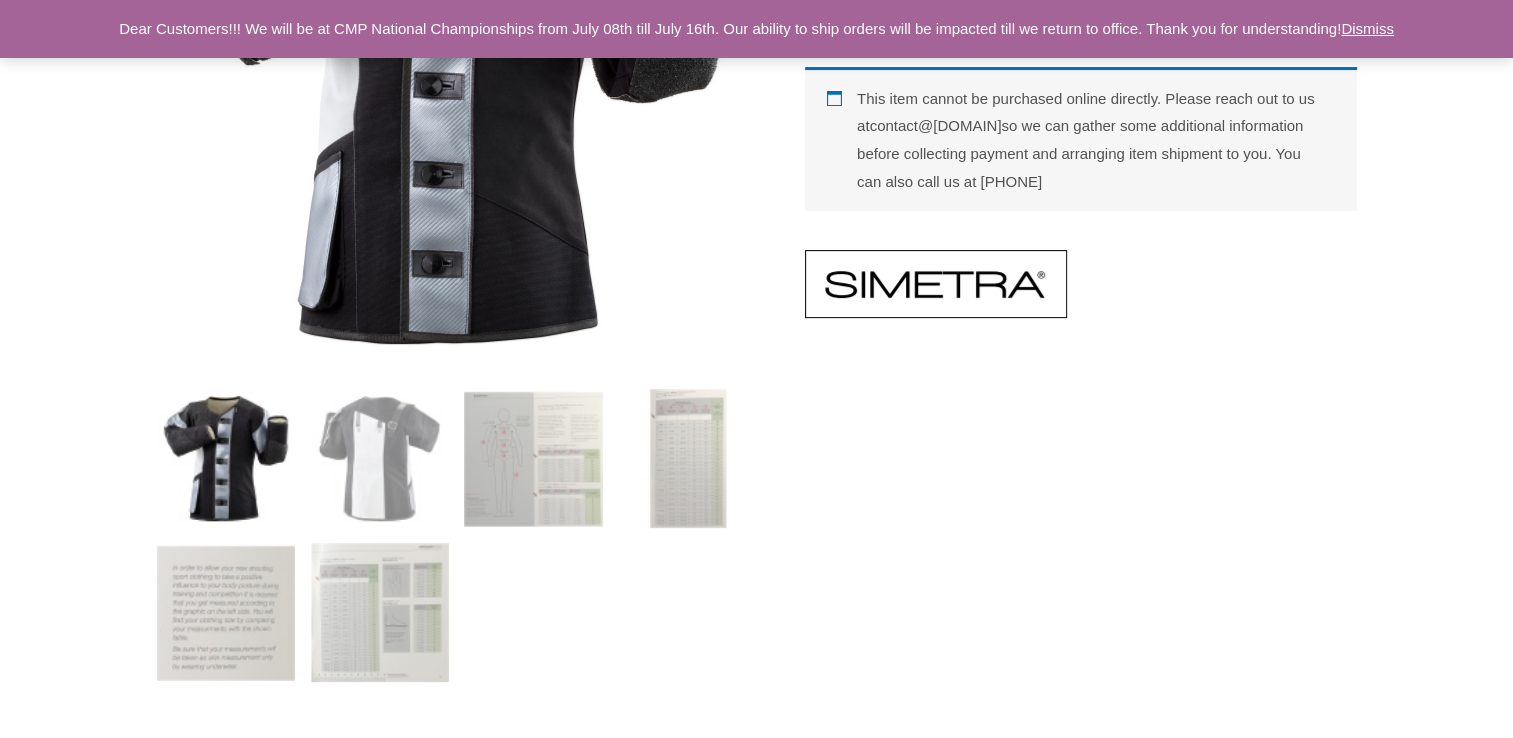 scroll, scrollTop: 500, scrollLeft: 0, axis: vertical 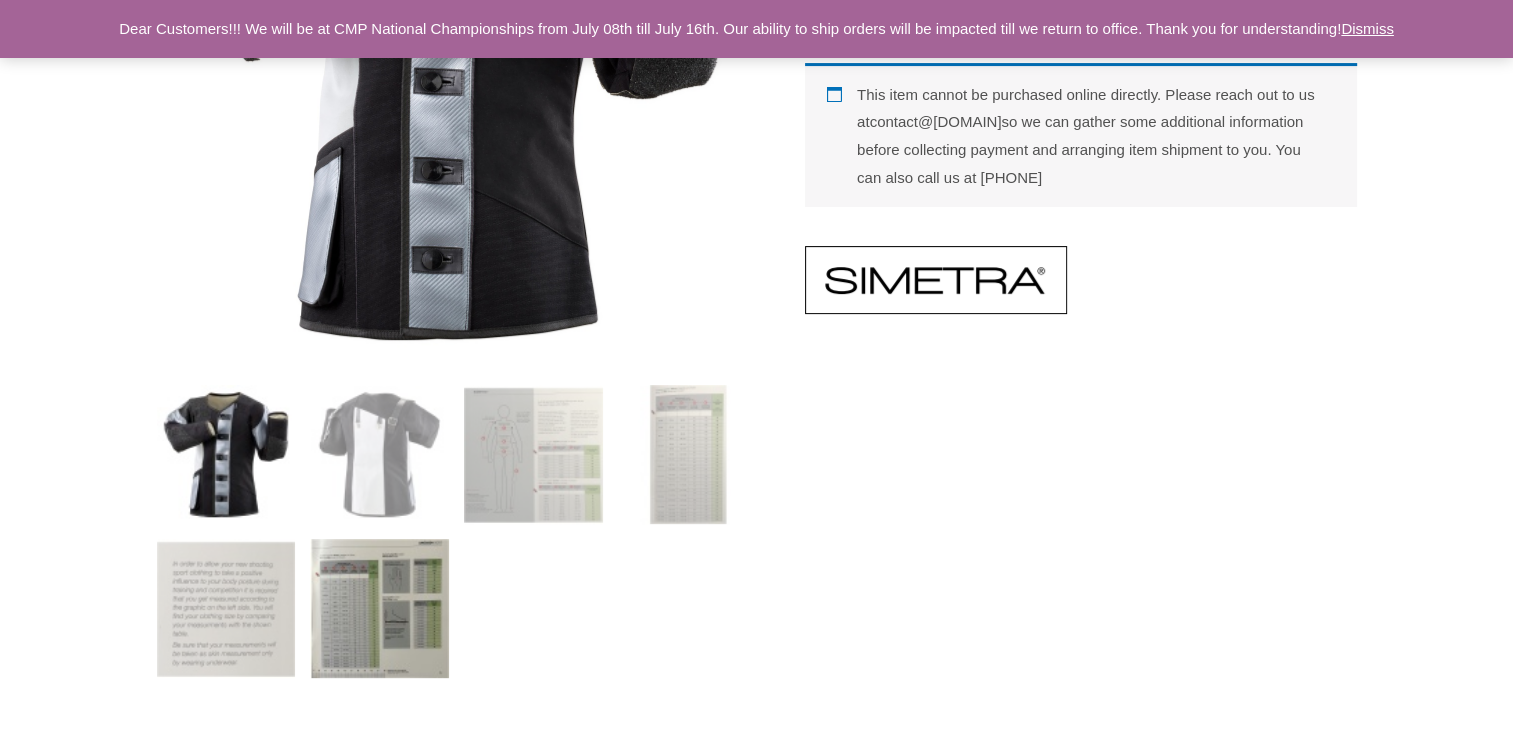click at bounding box center [379, 608] 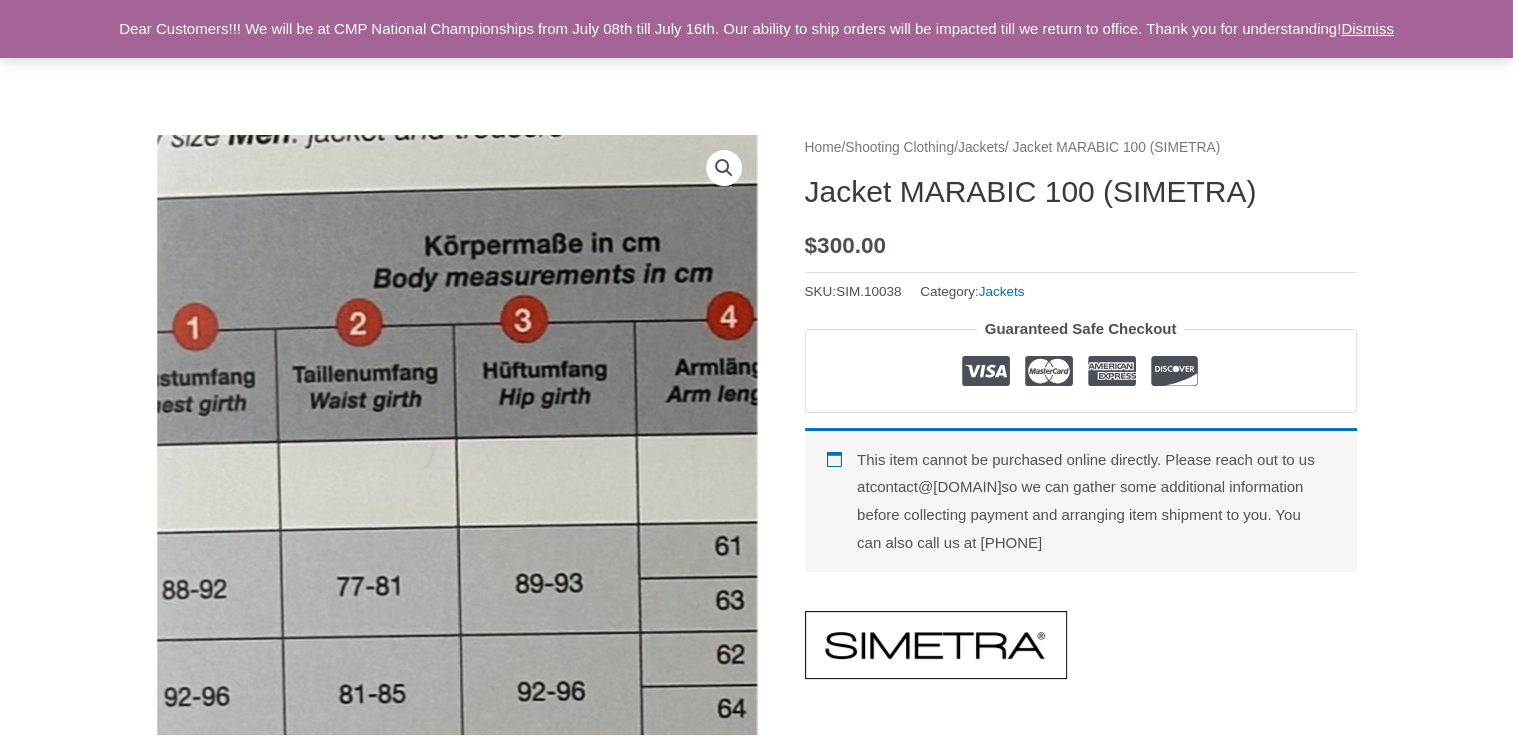 scroll, scrollTop: 100, scrollLeft: 0, axis: vertical 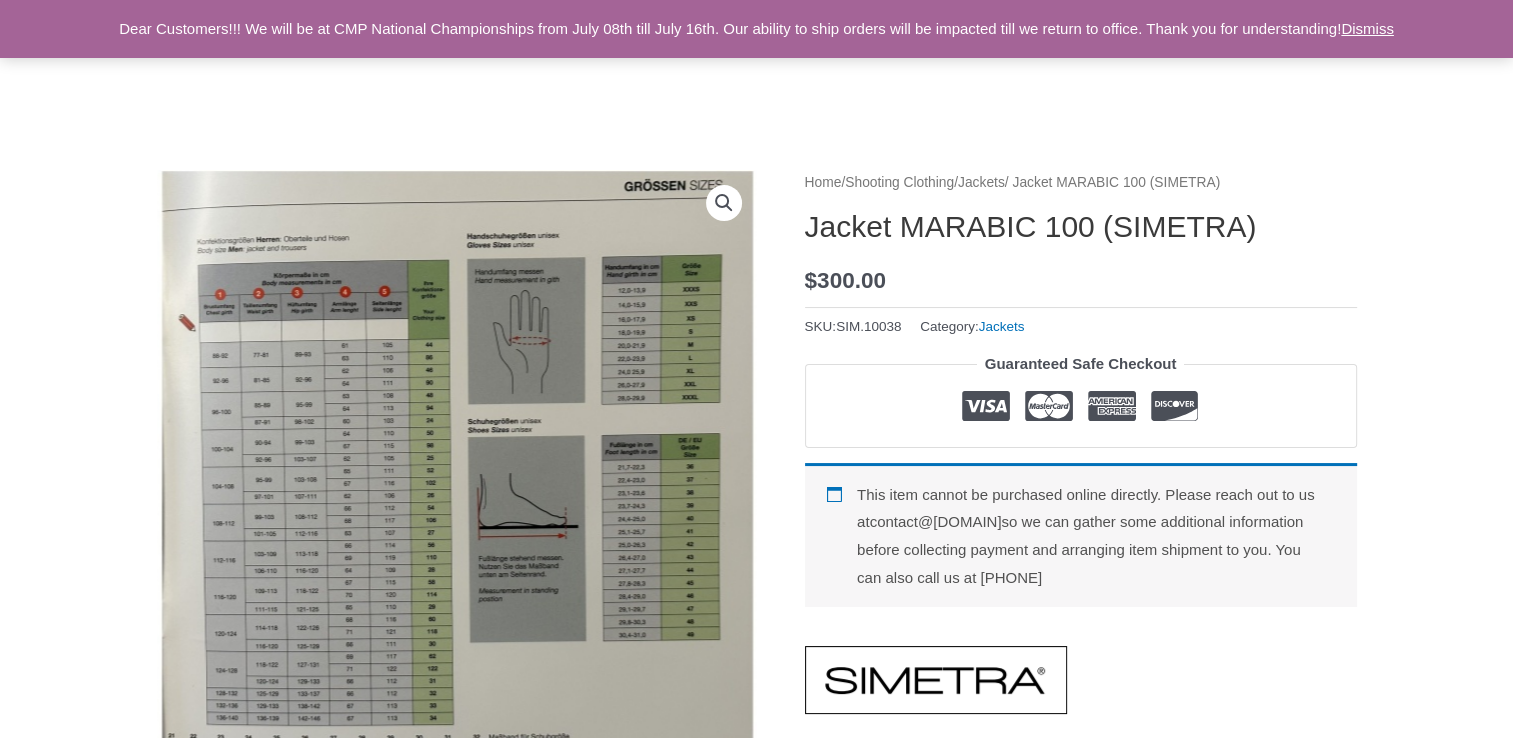 click on "🔍
Home  /  Shooting Clothing  /  Jackets  / Jacket MARABIC 100 (SIMETRA) Jacket MARABIC 100 (SIMETRA) $ 300.00
SKU:  SIM.10038
Category:  Jackets
Guaranteed Safe Checkout
This item cannot be purchased online directly.
Please reach out to us at  contact@sportshootingdepot.com  so we can gather some additional information before collecting payment and arranging item shipment to you.
You can also call us at 1-248-722-9968
Description
Additional information
Brand
Product information: “Jacket MARABIC 100”
MARABIC 100 Jacket from  SIMETRA  is a h igh-quality   shooting sports jacket" at bounding box center [756, 2617] 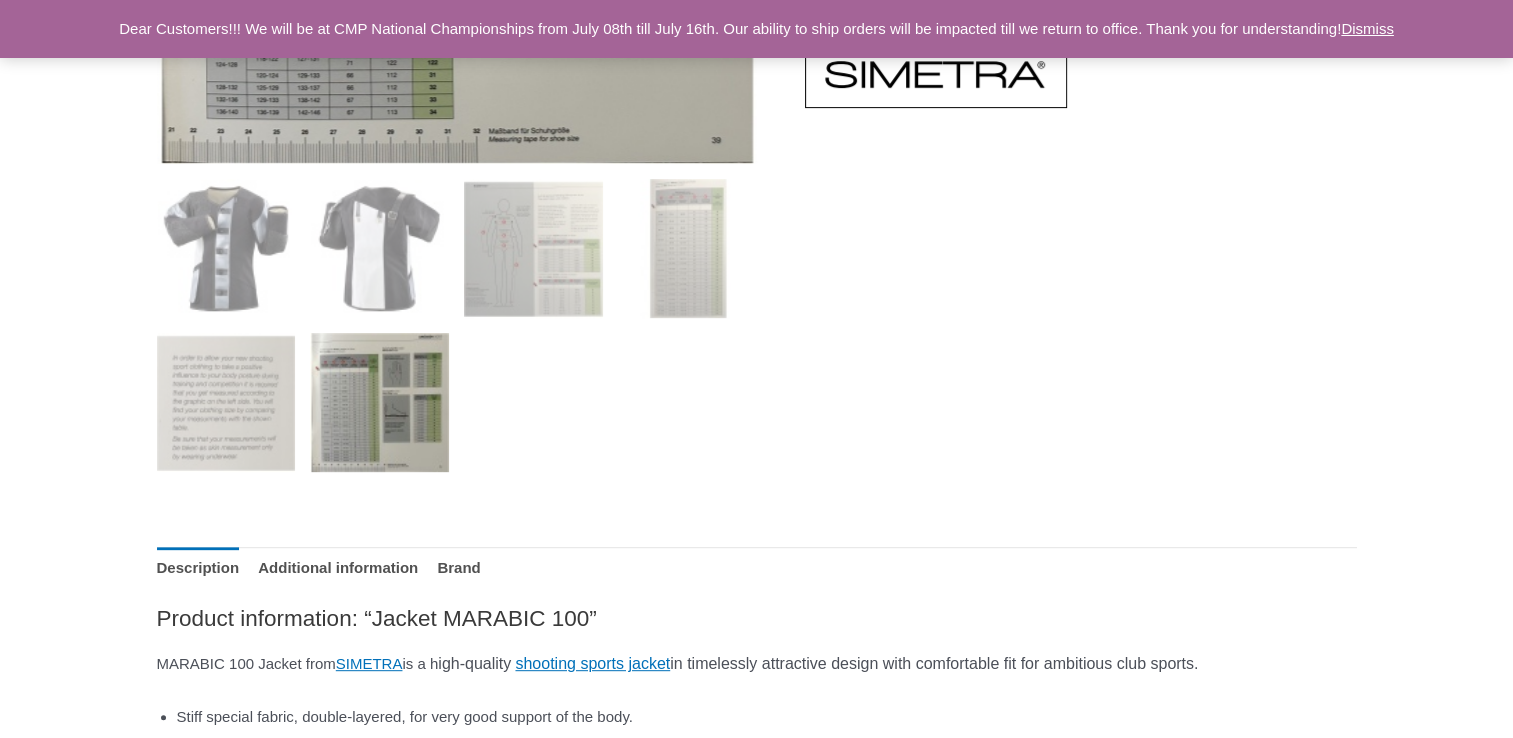scroll, scrollTop: 800, scrollLeft: 0, axis: vertical 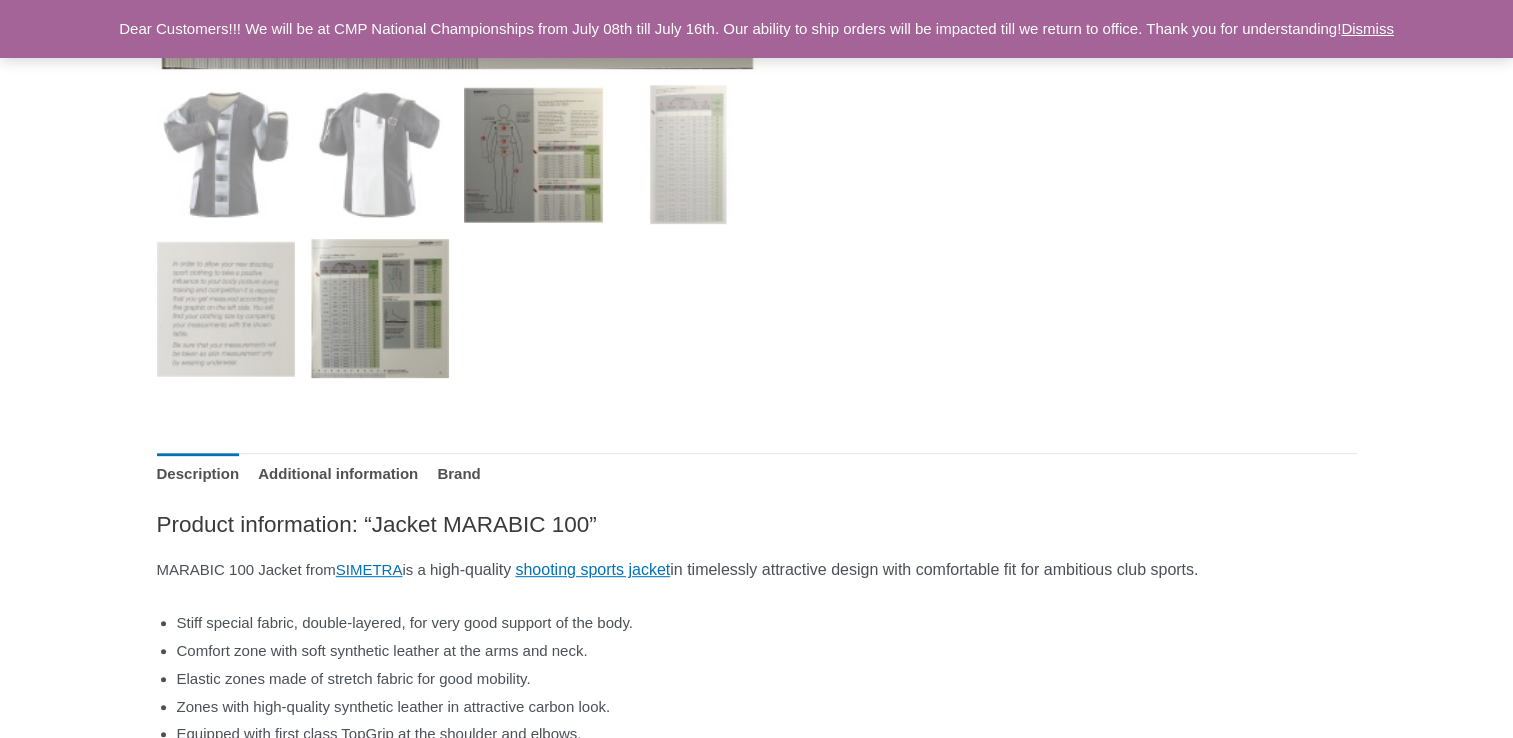 click at bounding box center (533, 154) 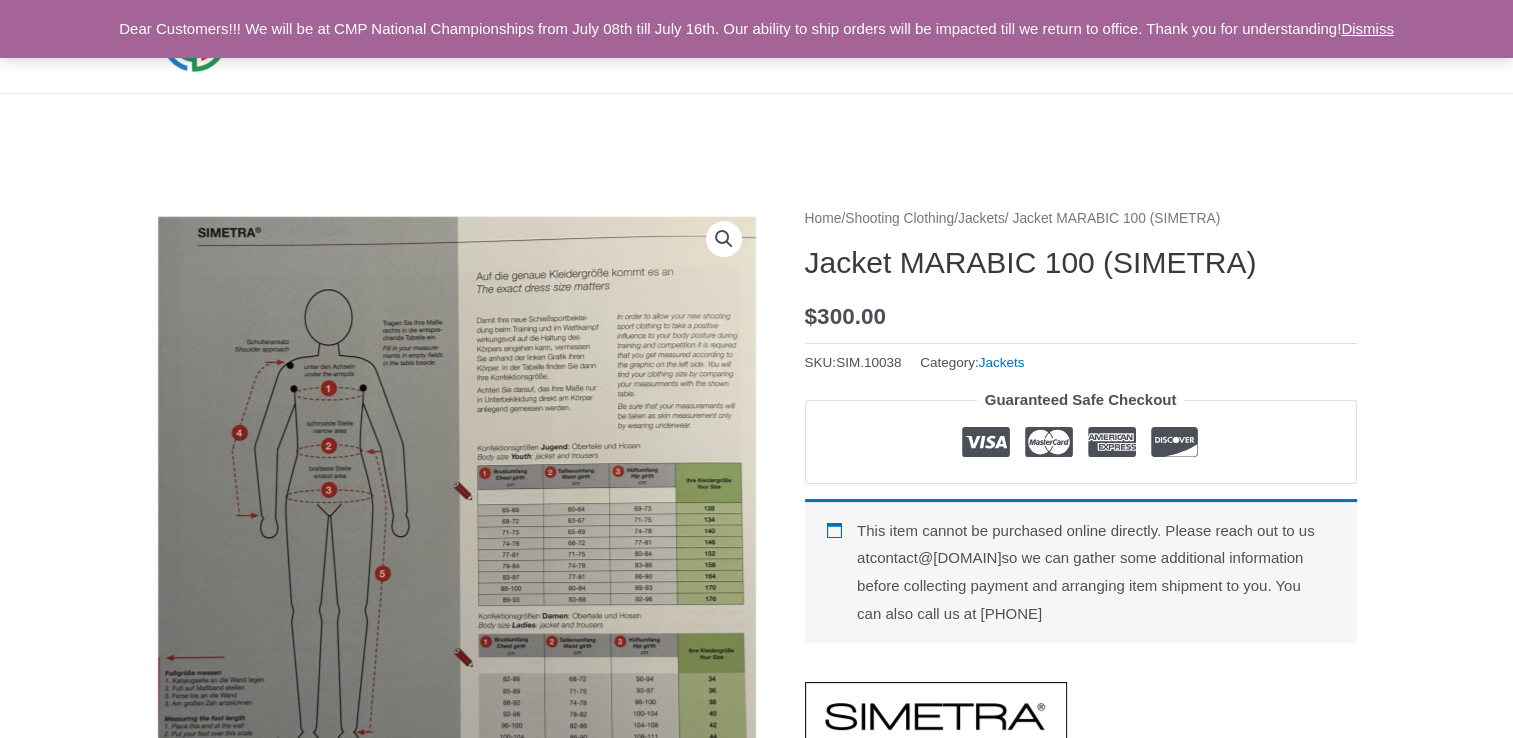 scroll, scrollTop: 100, scrollLeft: 0, axis: vertical 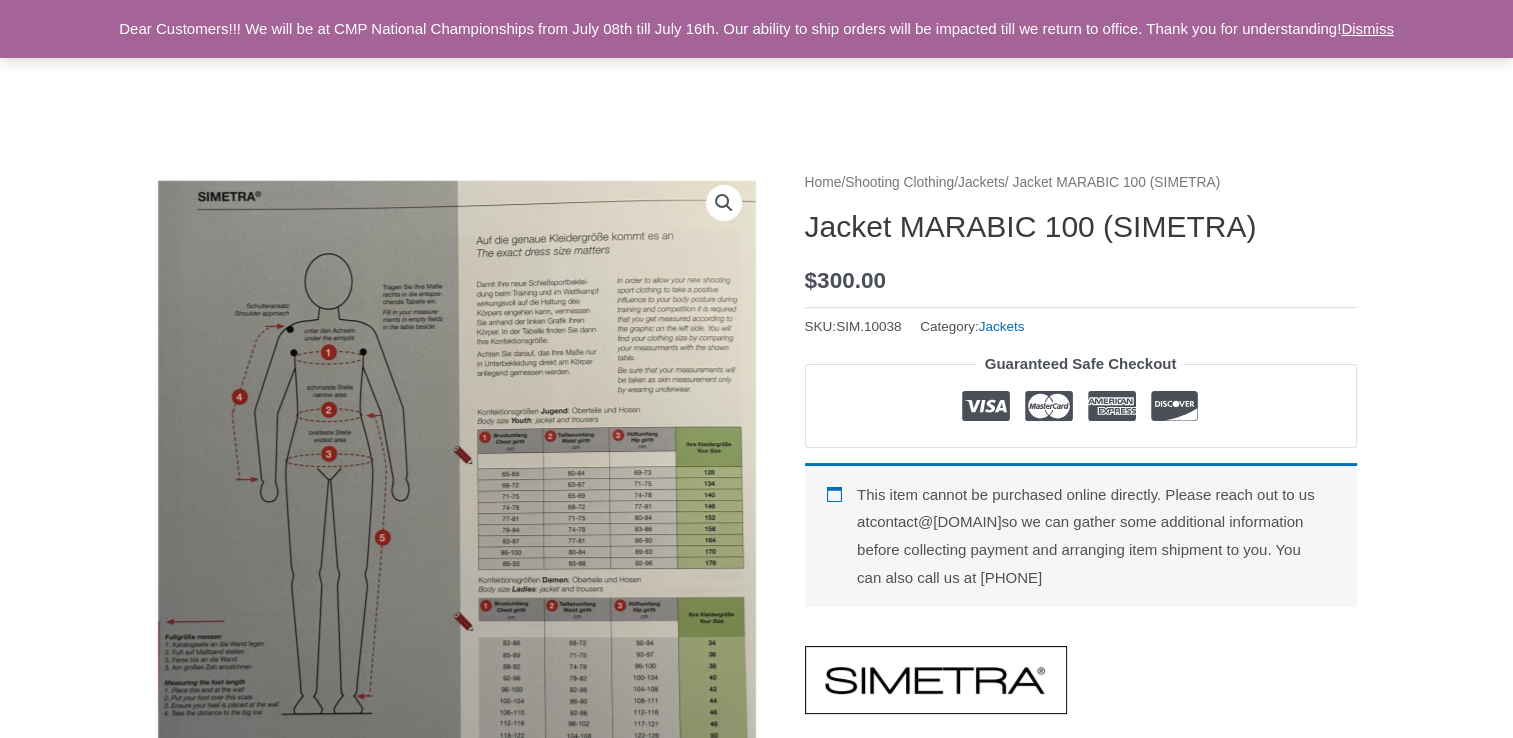 click on "🔍
Home  /  Shooting Clothing  /  Jackets  / Jacket MARABIC 100 (SIMETRA) Jacket MARABIC 100 (SIMETRA) $ 300.00
SKU:  SIM.10038
Category:  Jackets
Guaranteed Safe Checkout
This item cannot be purchased online directly.
Please reach out to us at  contact@sportshootingdepot.com  so we can gather some additional information before collecting payment and arranging item shipment to you.
You can also call us at 1-248-722-9968
Description
Additional information
Brand
Product information: “Jacket MARABIC 100”
MARABIC 100 Jacket from  SIMETRA  is a h igh-quality   shooting sports jacket" at bounding box center [756, 2617] 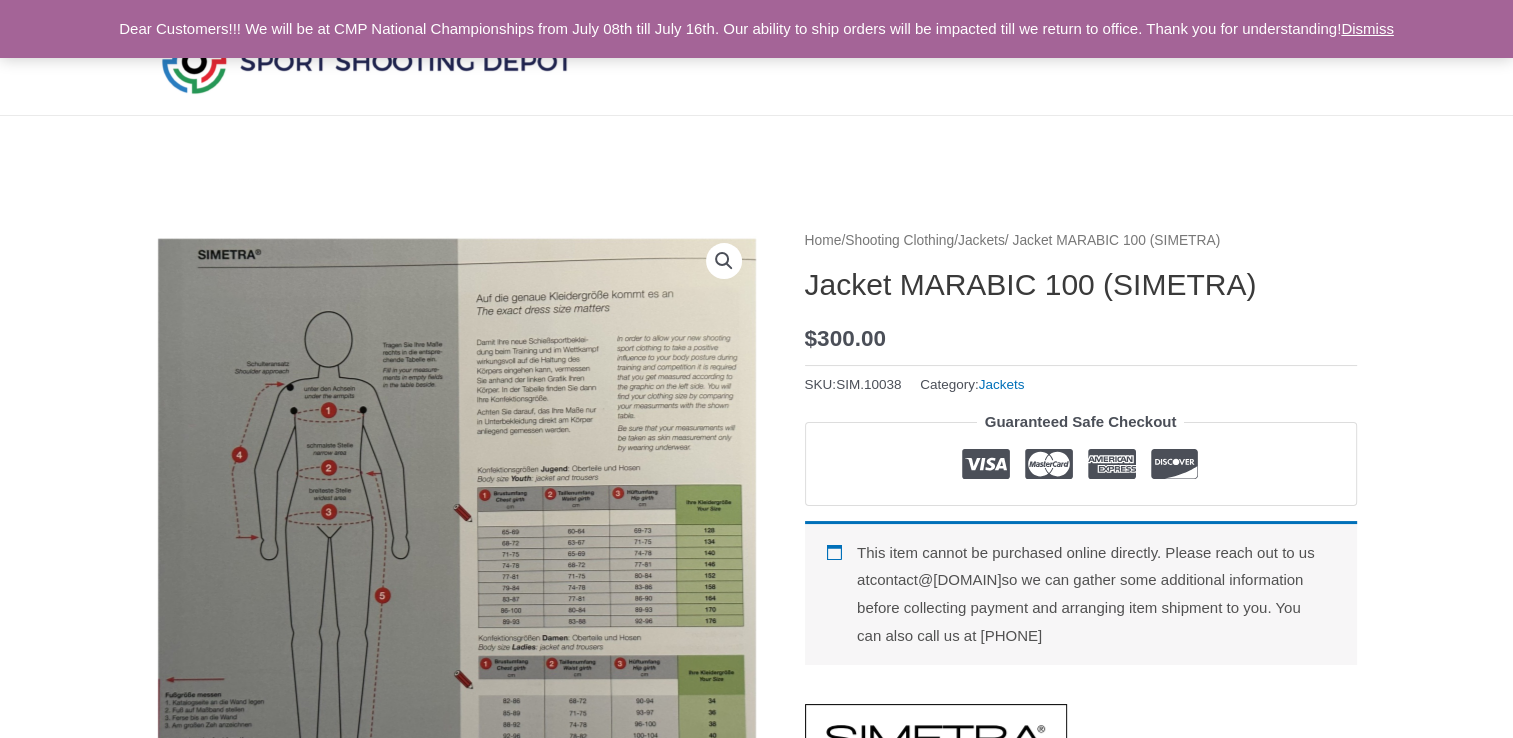 scroll, scrollTop: 0, scrollLeft: 0, axis: both 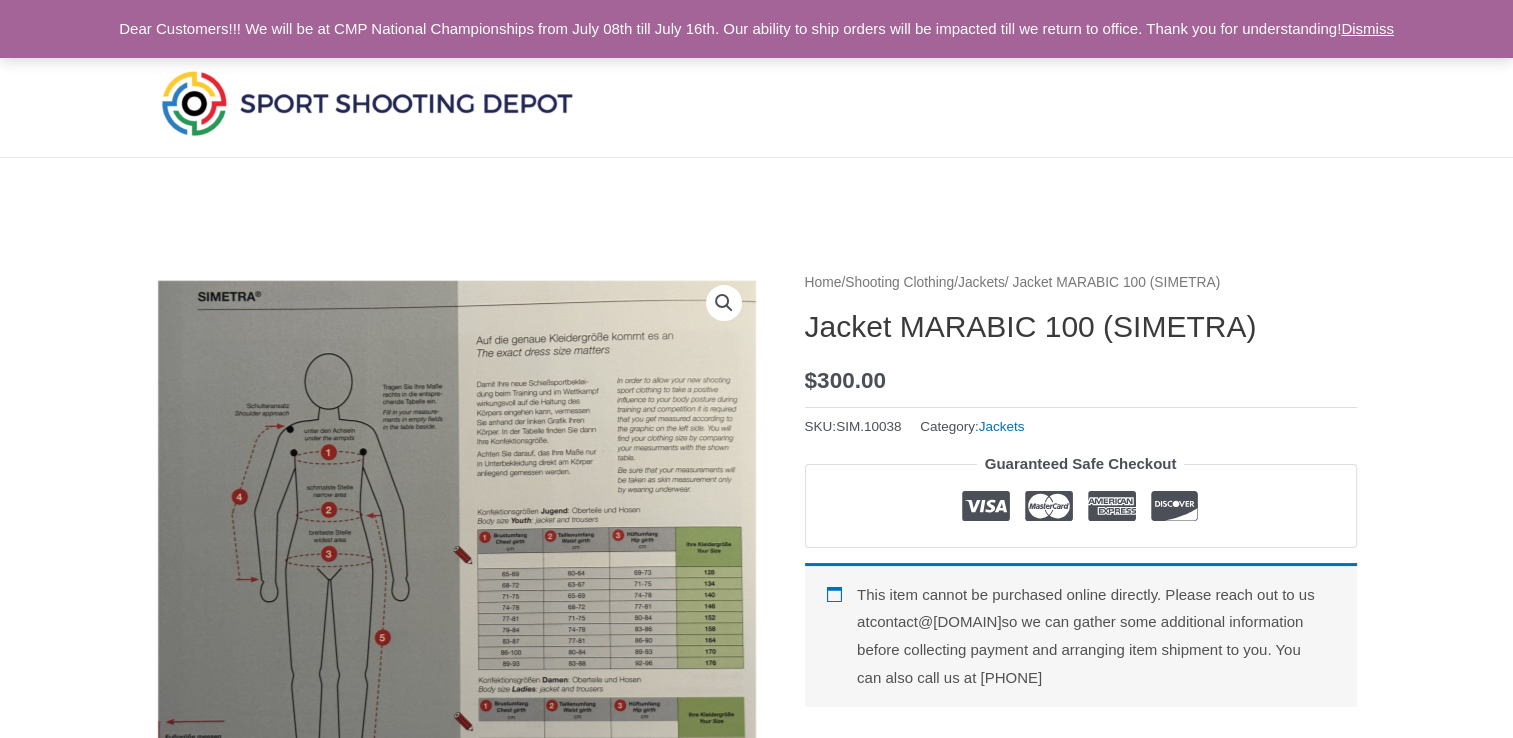 click at bounding box center (367, 103) 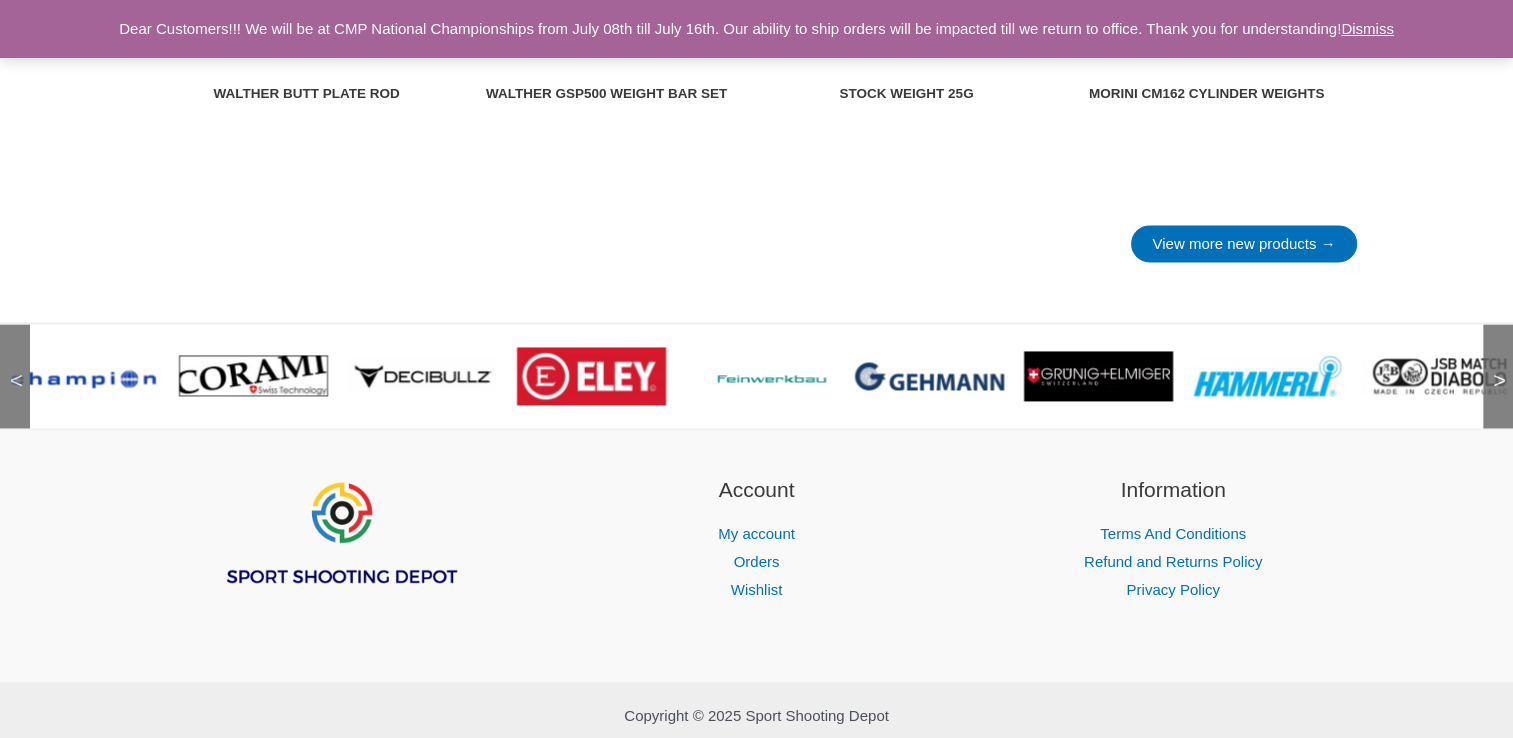 scroll, scrollTop: 2971, scrollLeft: 0, axis: vertical 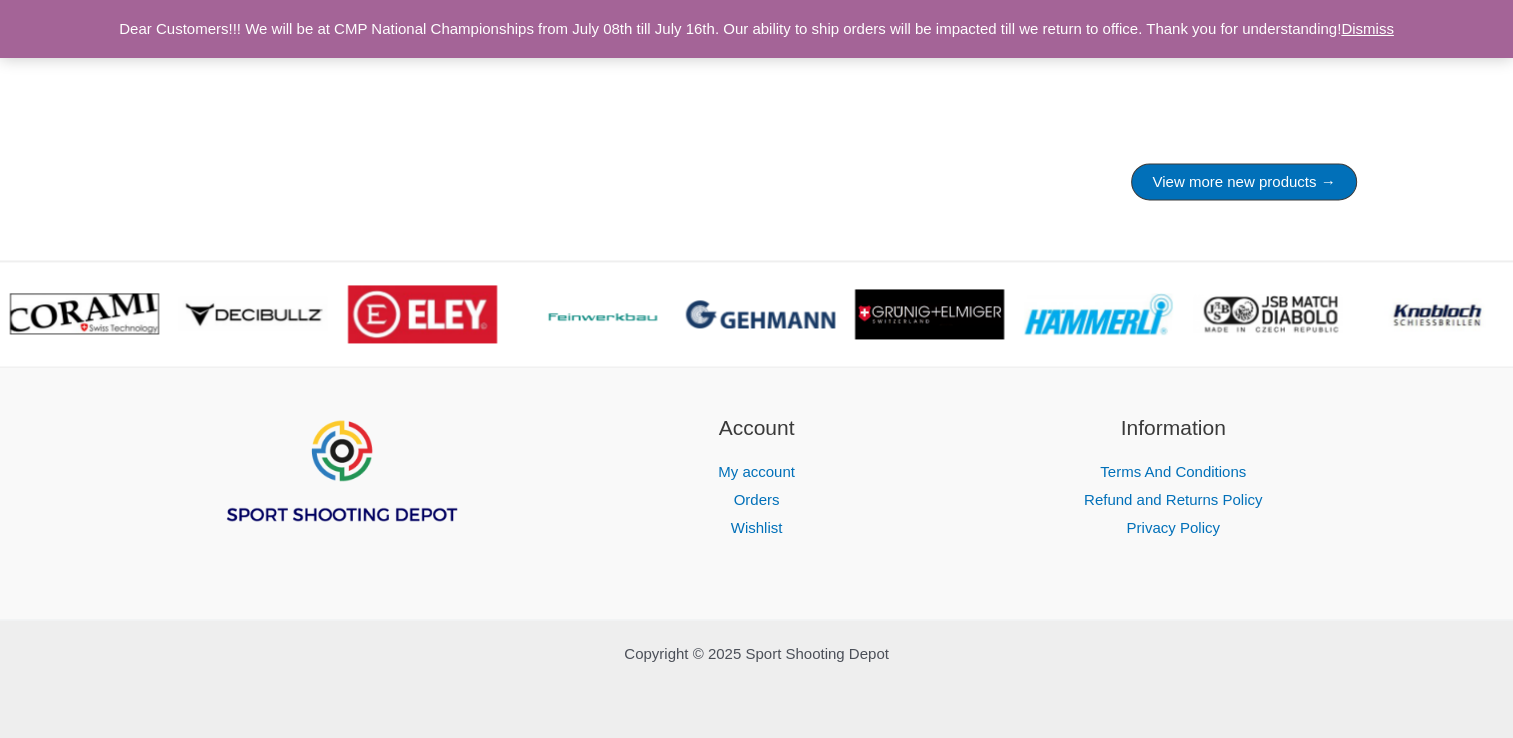 click on "View more new products →" at bounding box center [1243, 181] 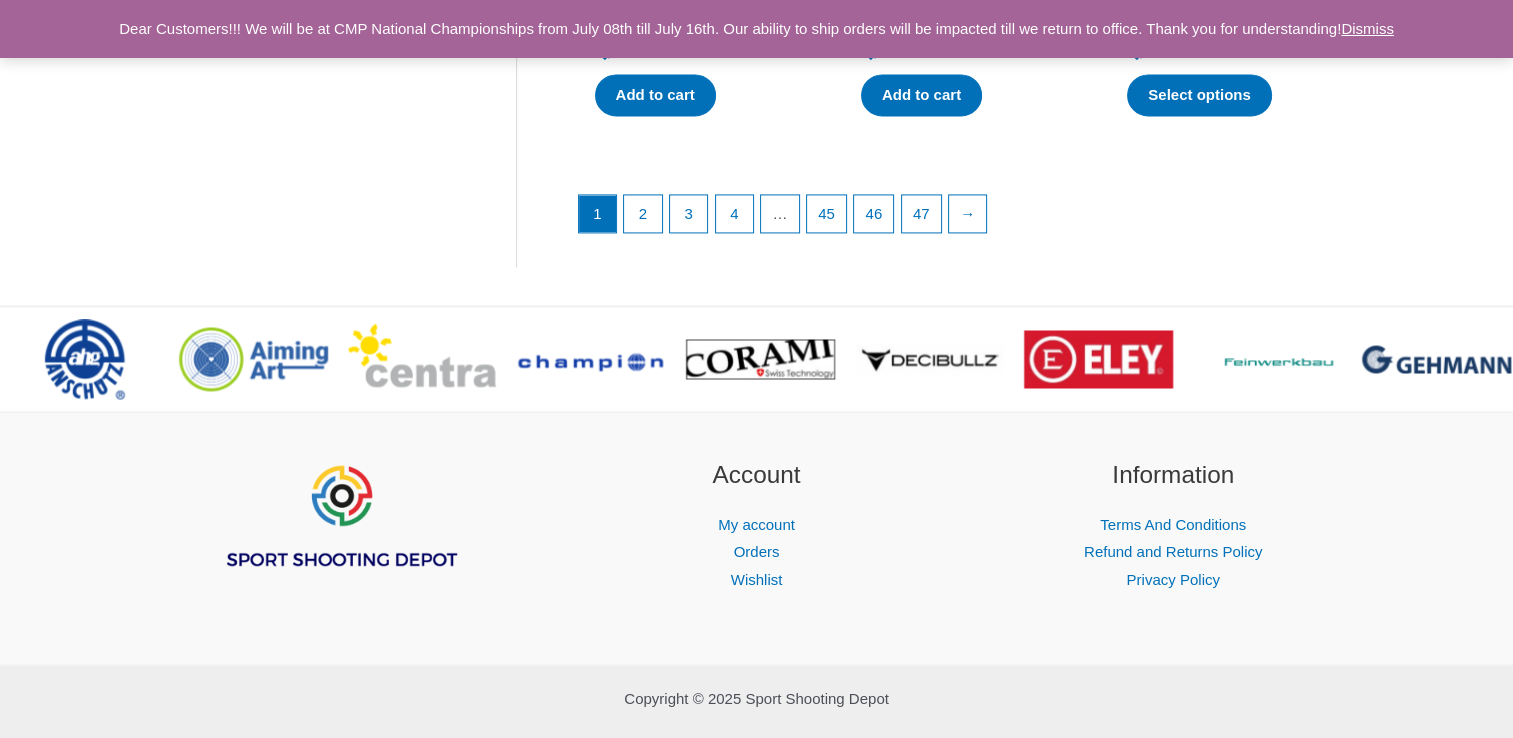 scroll, scrollTop: 3000, scrollLeft: 0, axis: vertical 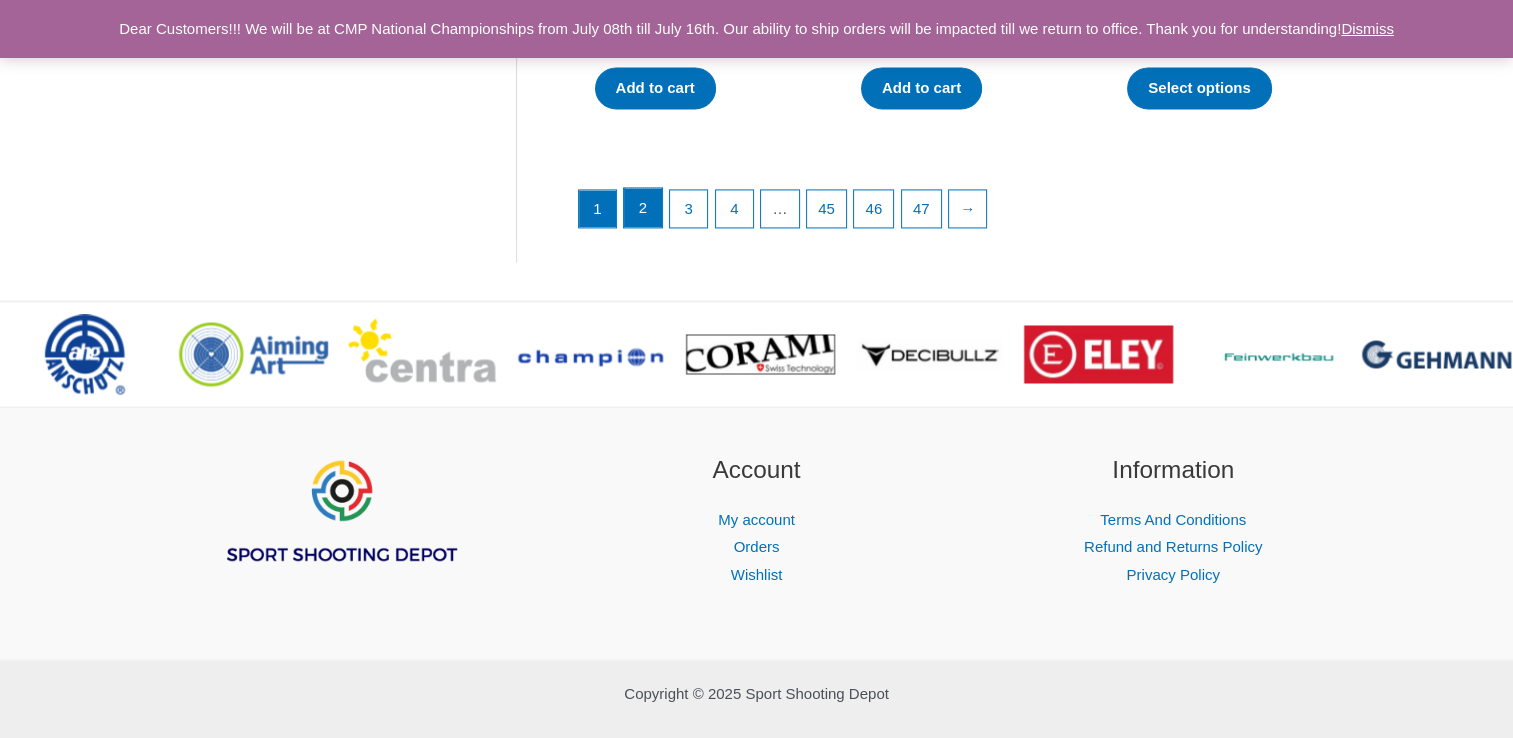 click on "2" at bounding box center (643, 208) 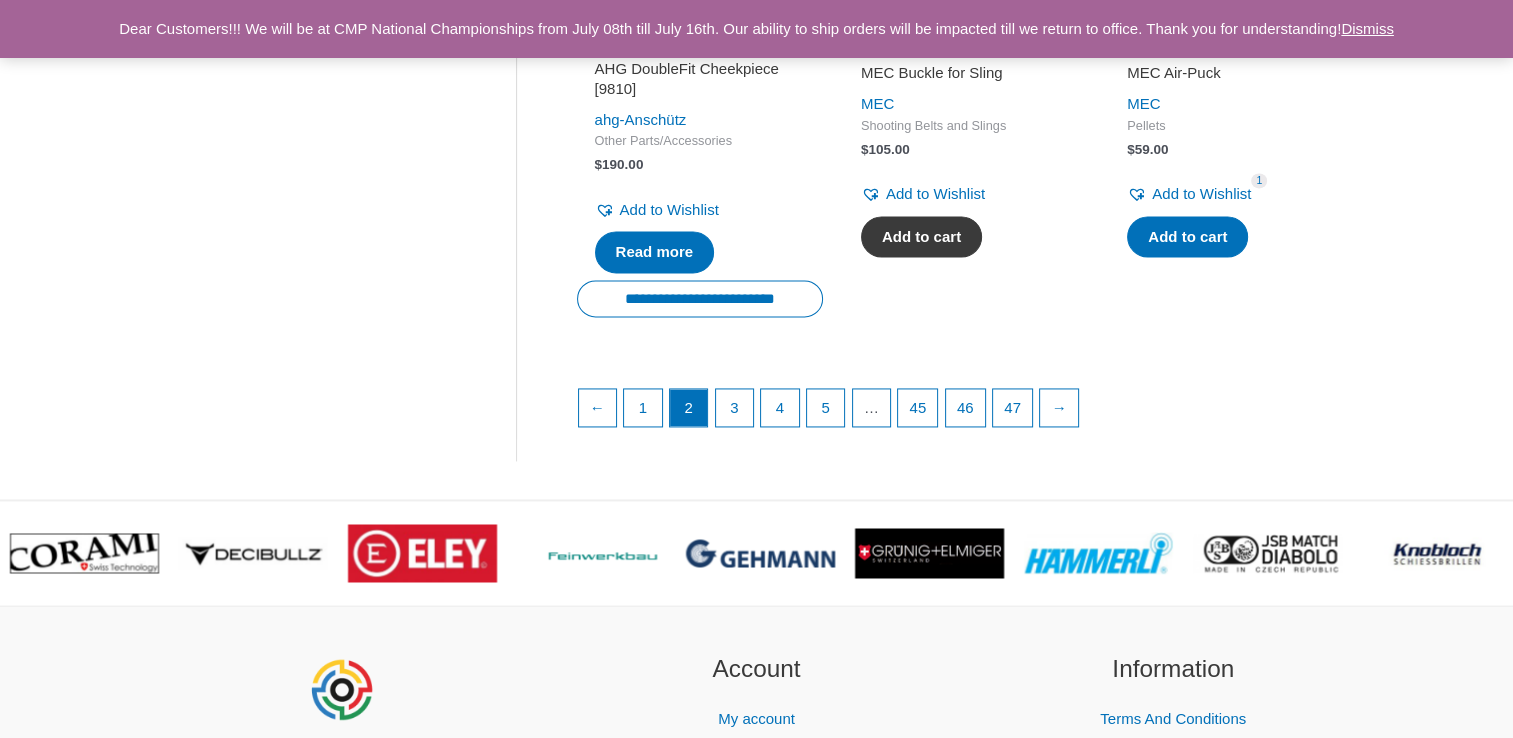 scroll, scrollTop: 3000, scrollLeft: 0, axis: vertical 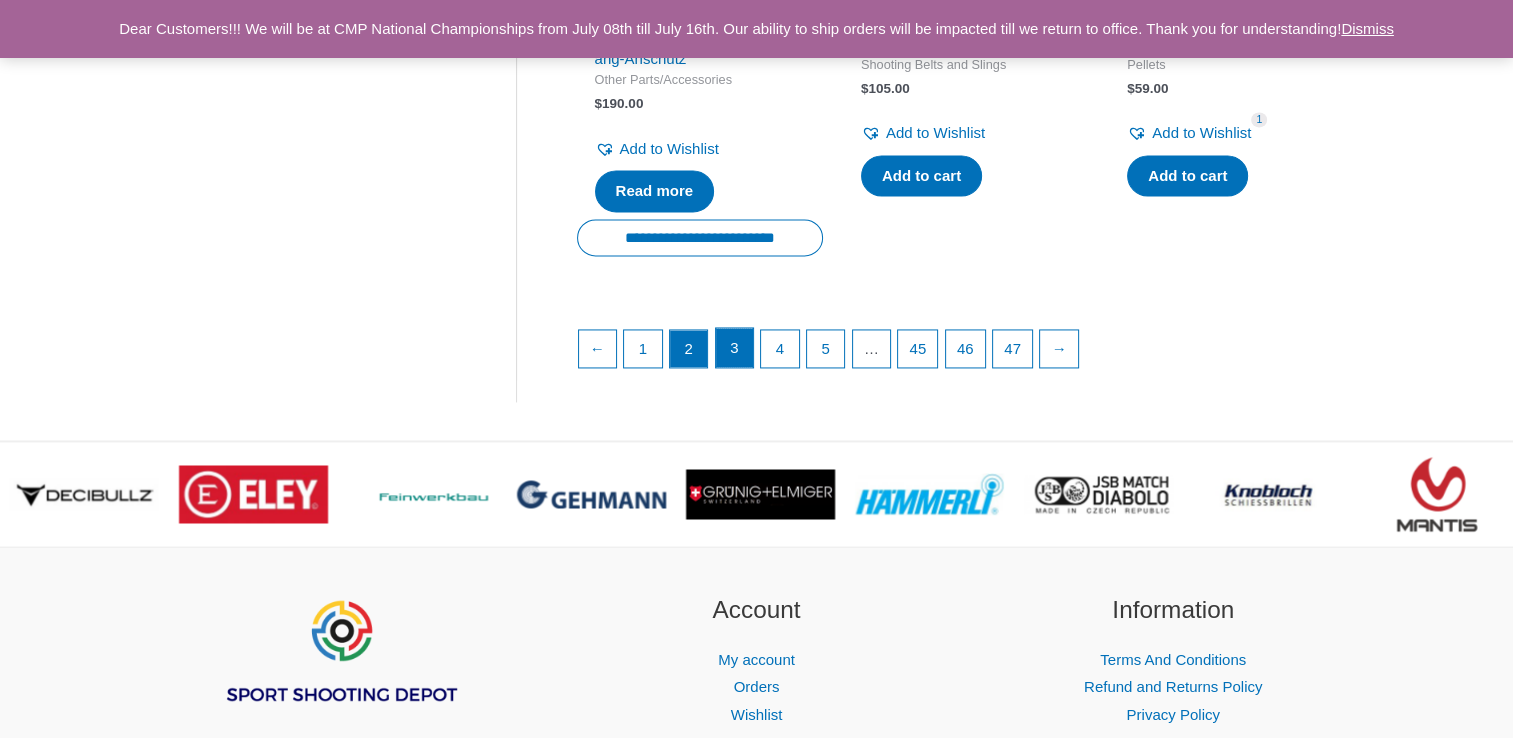 click on "3" at bounding box center [735, 348] 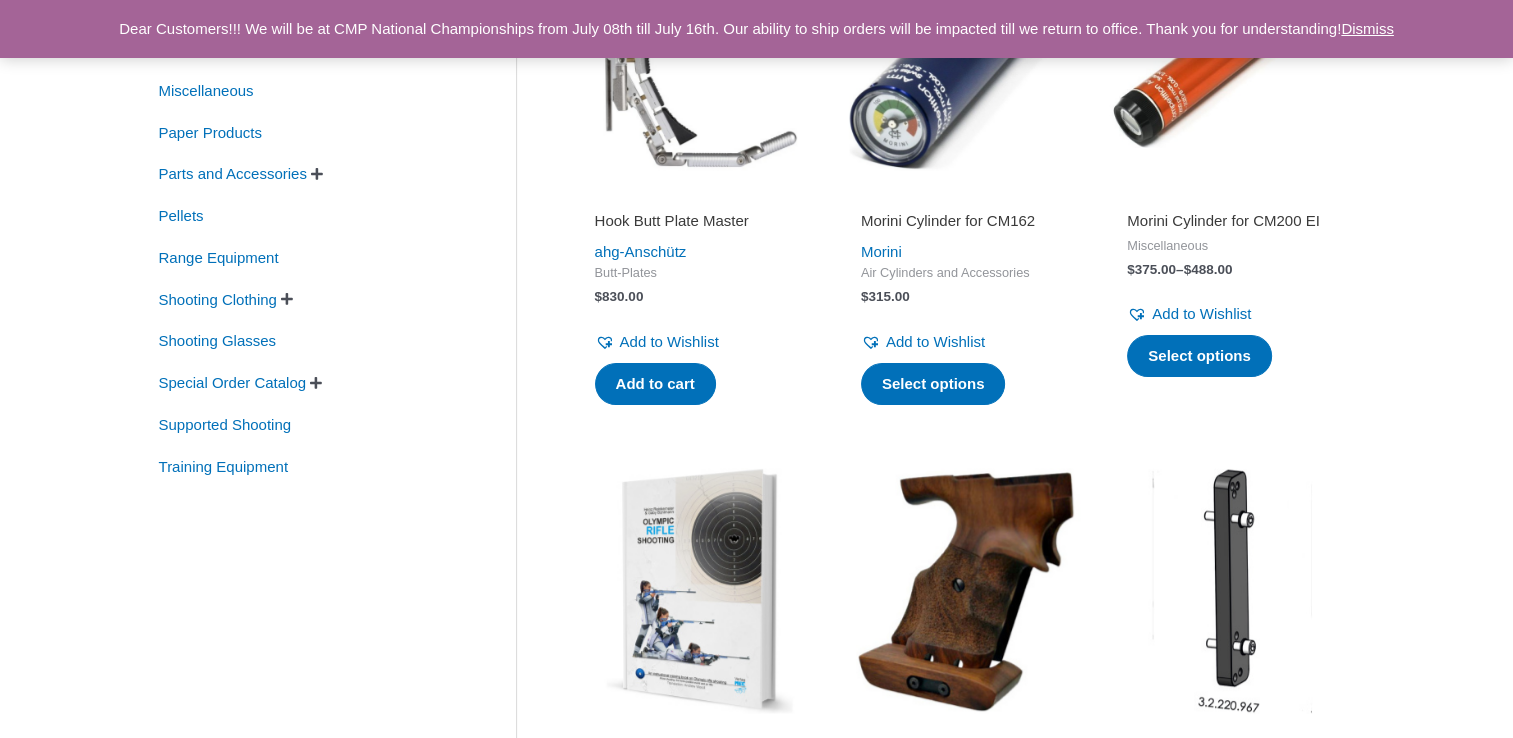 scroll, scrollTop: 400, scrollLeft: 0, axis: vertical 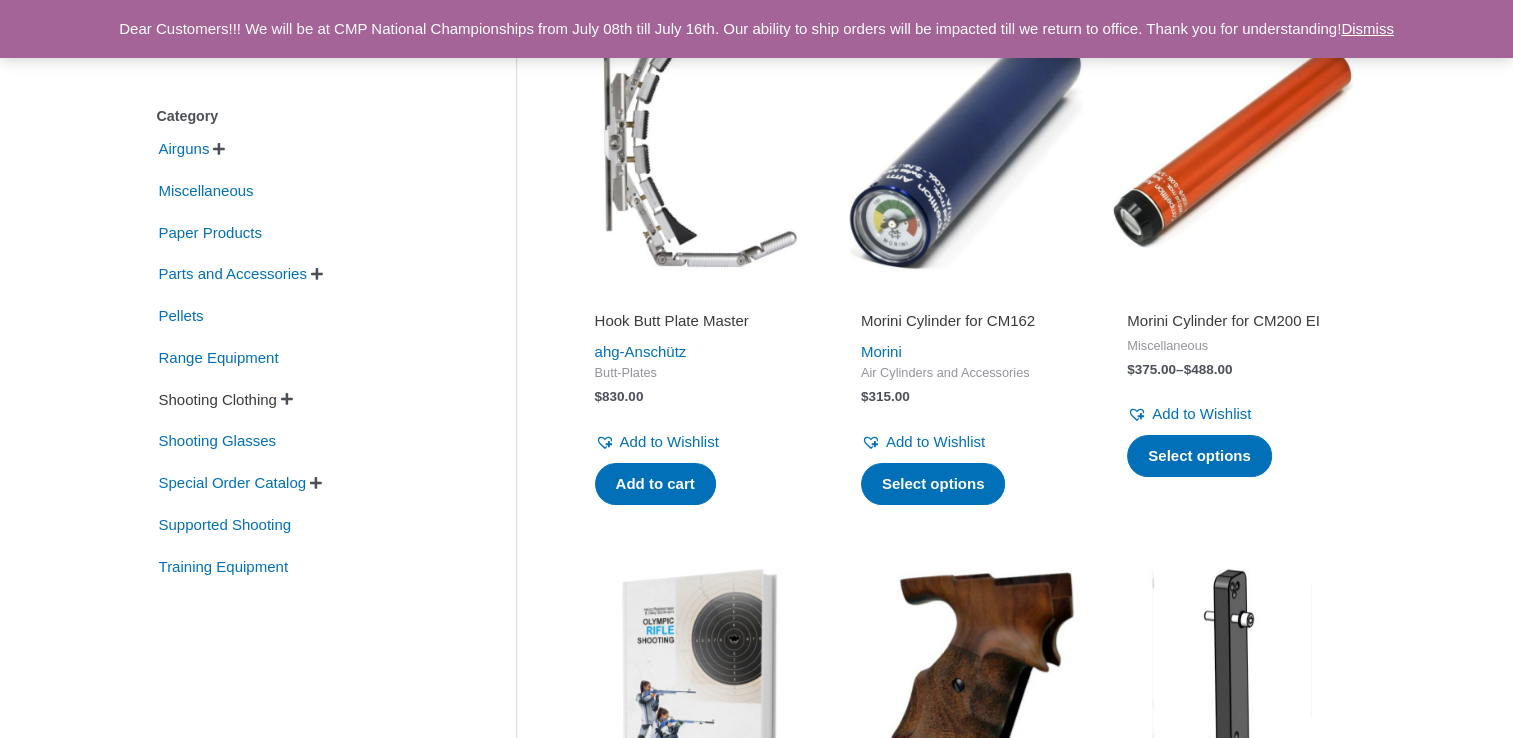 click on "Shooting Clothing" at bounding box center [218, 400] 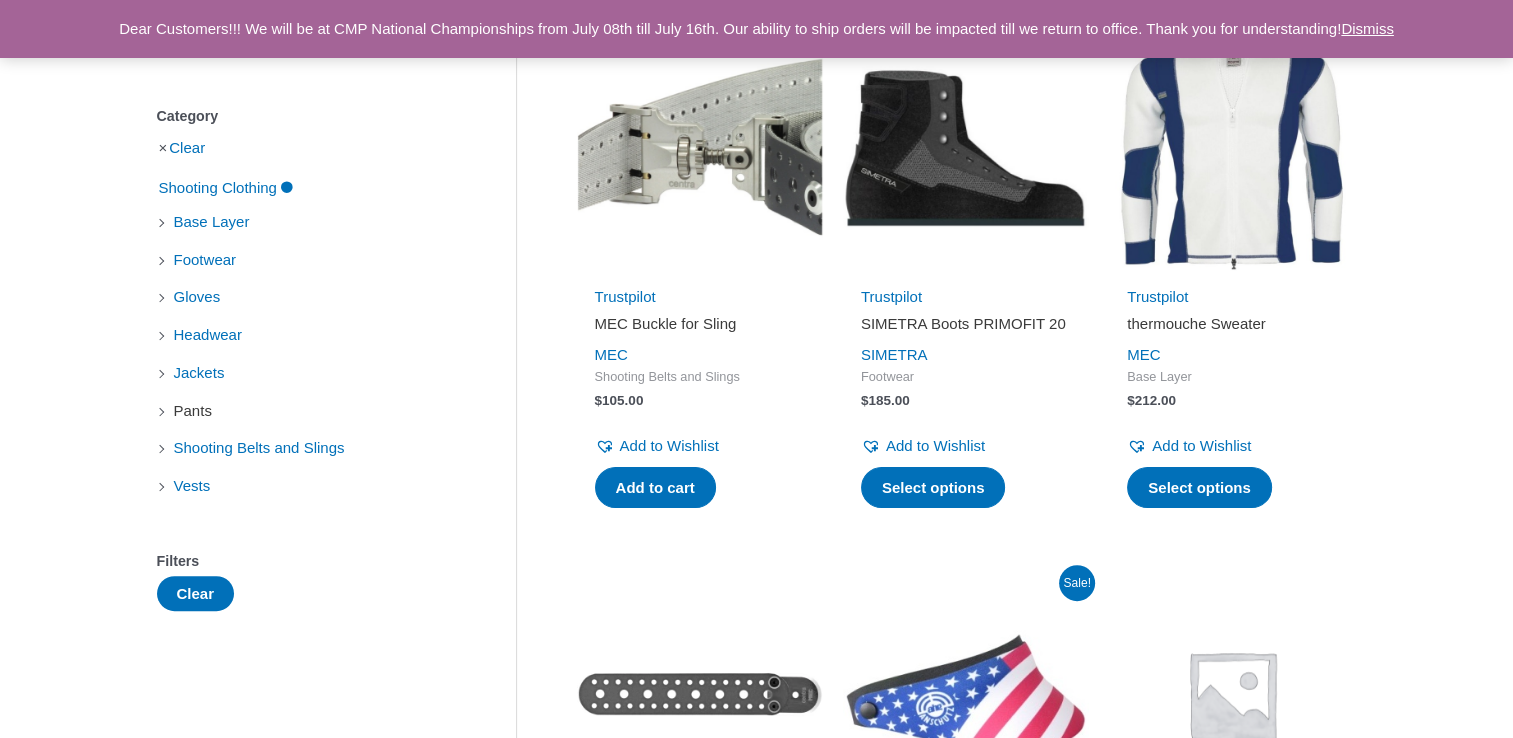 click on "Pants" at bounding box center (193, 411) 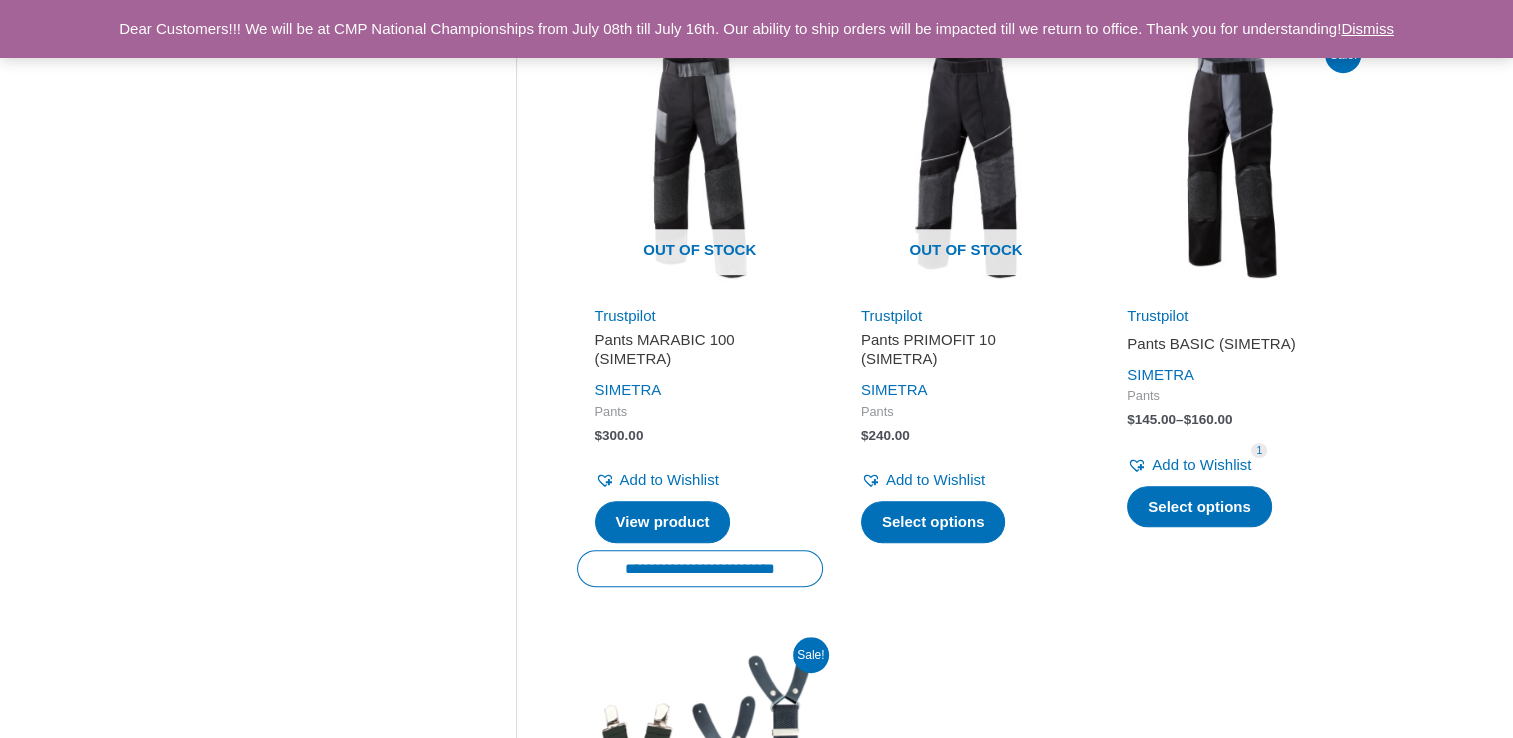 scroll, scrollTop: 1000, scrollLeft: 0, axis: vertical 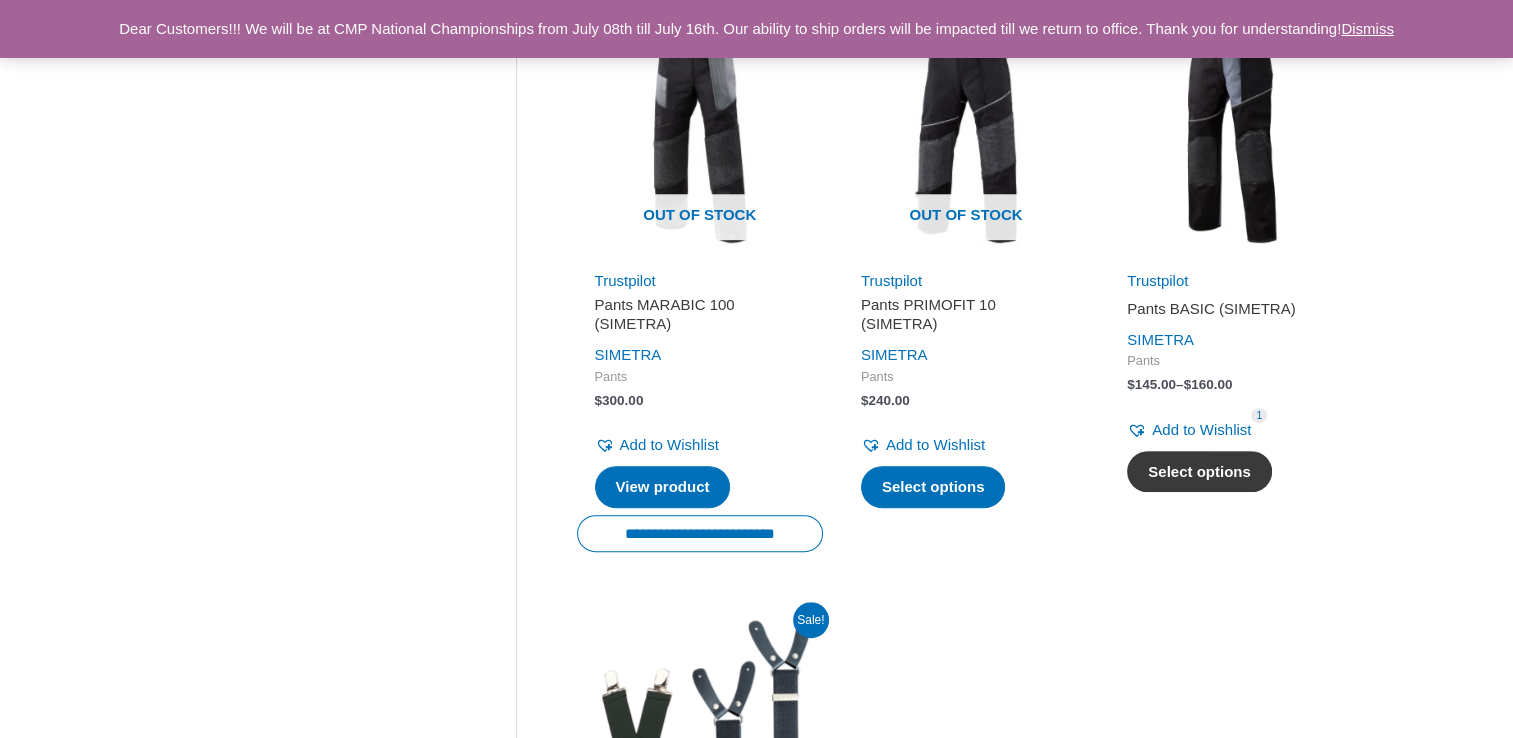 click on "Select options" at bounding box center [1199, 472] 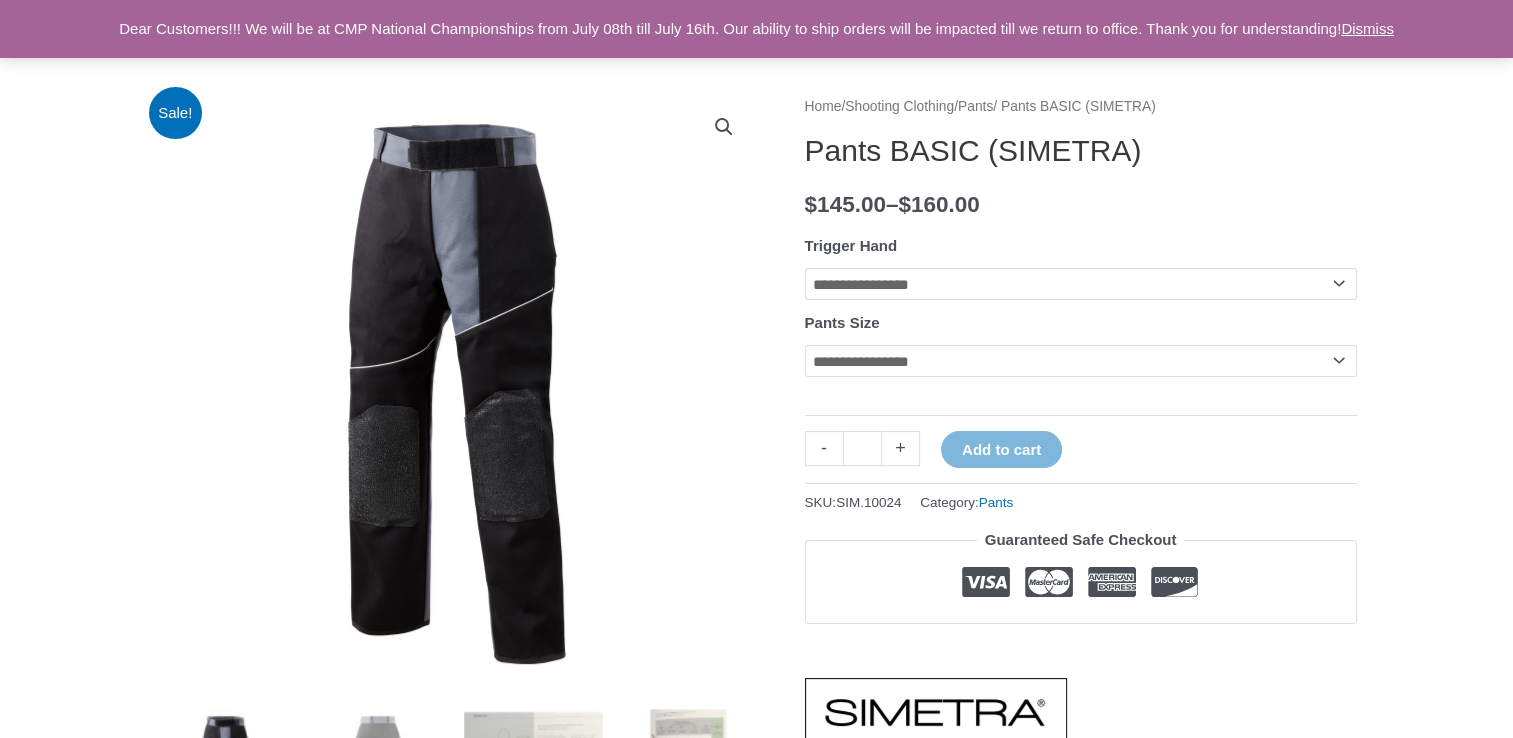 scroll, scrollTop: 200, scrollLeft: 0, axis: vertical 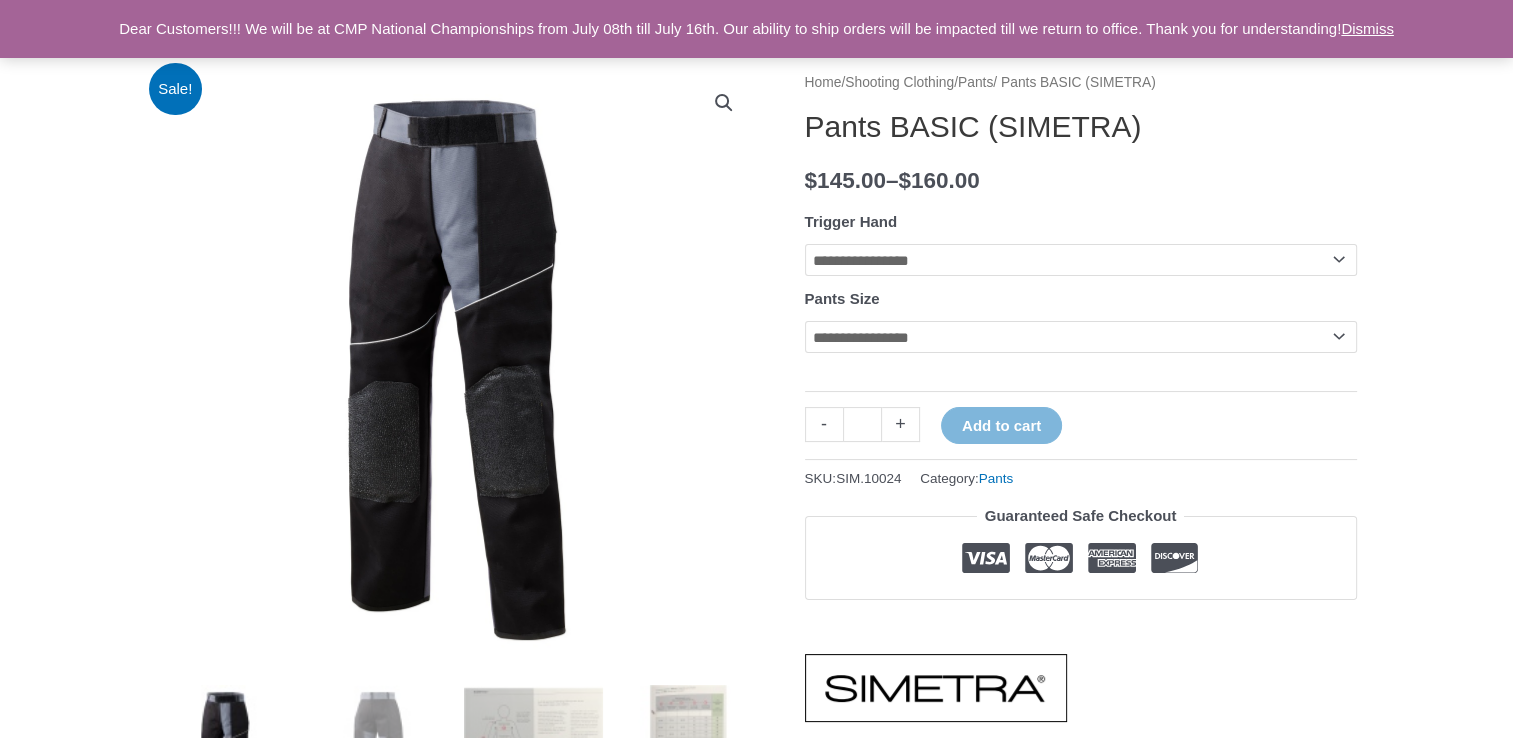 click on "**********" 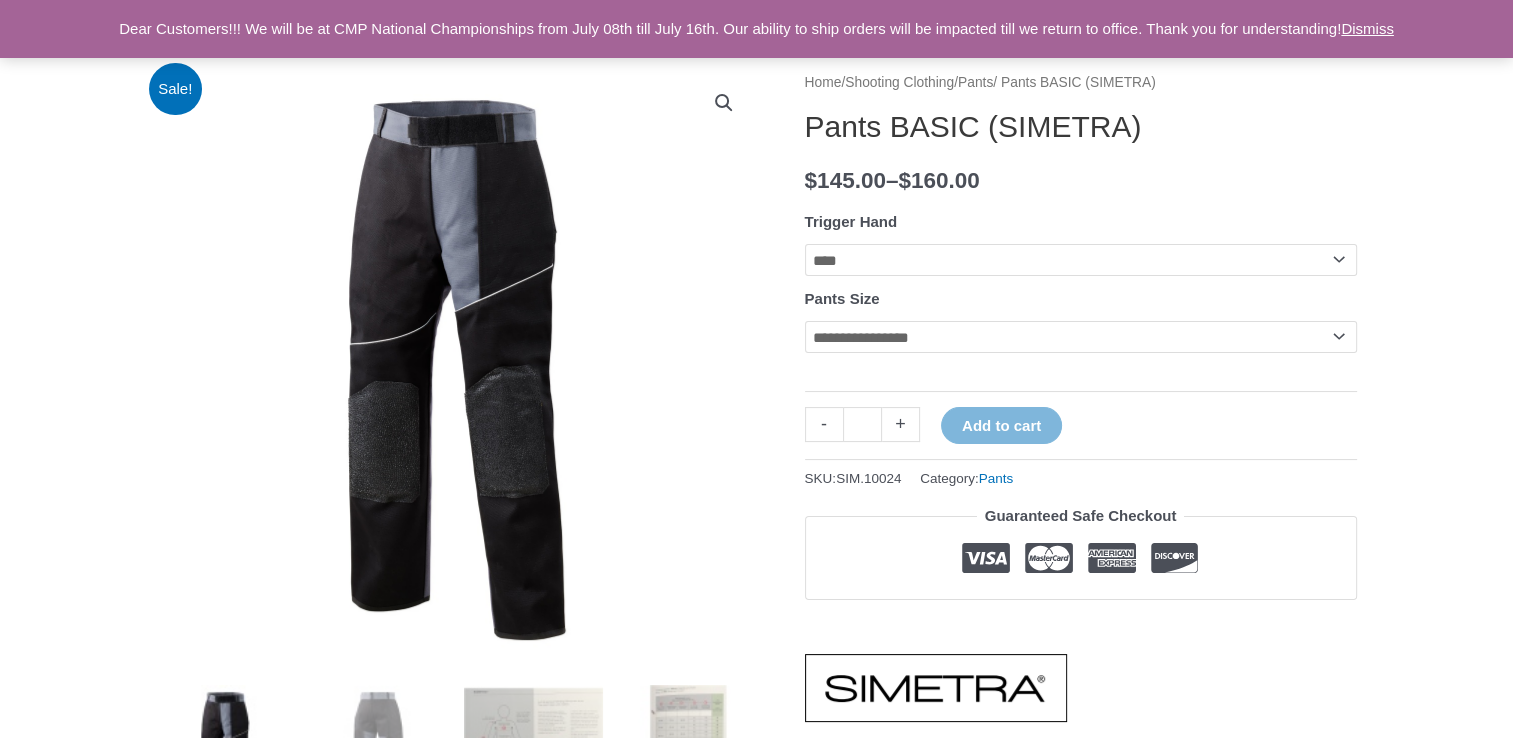click on "**********" 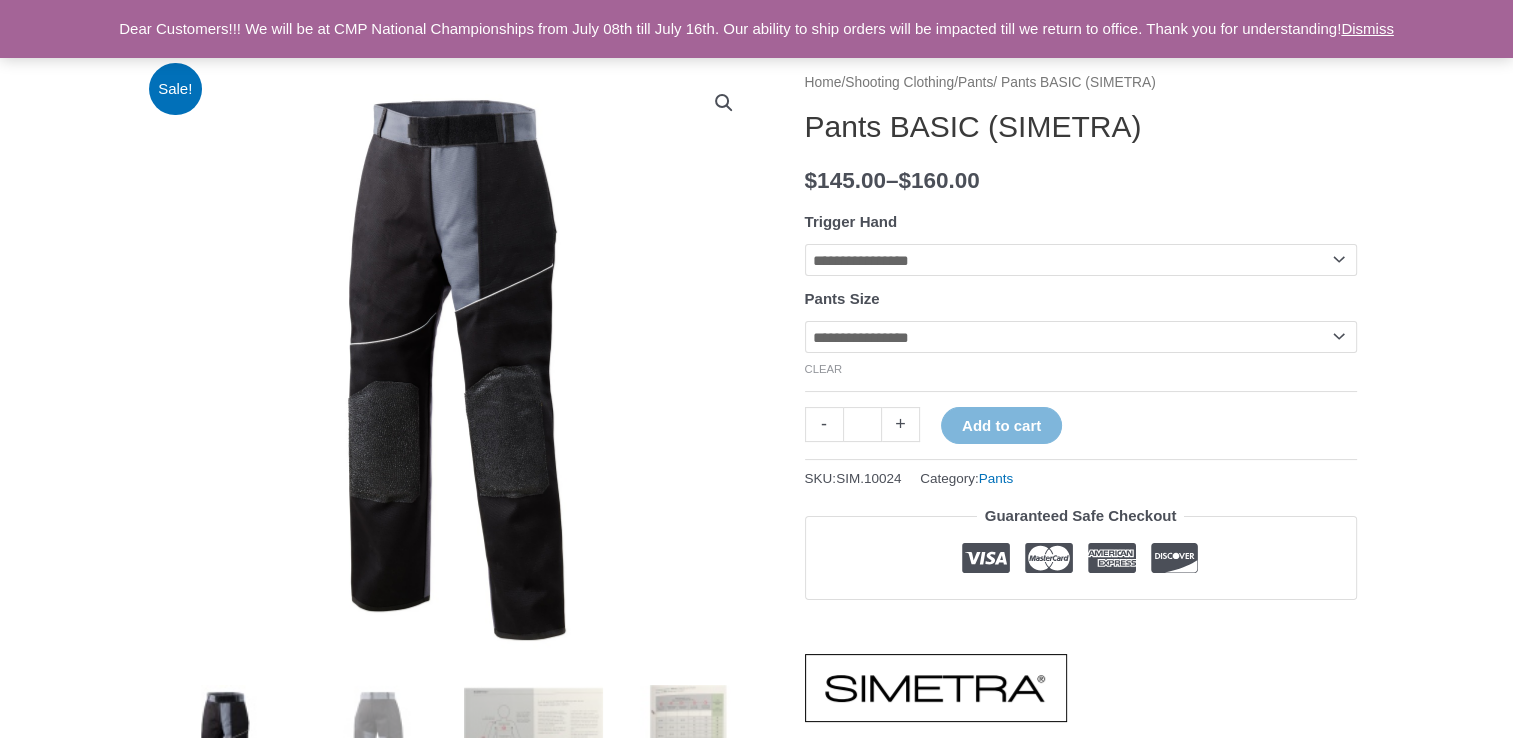 click on "**********" 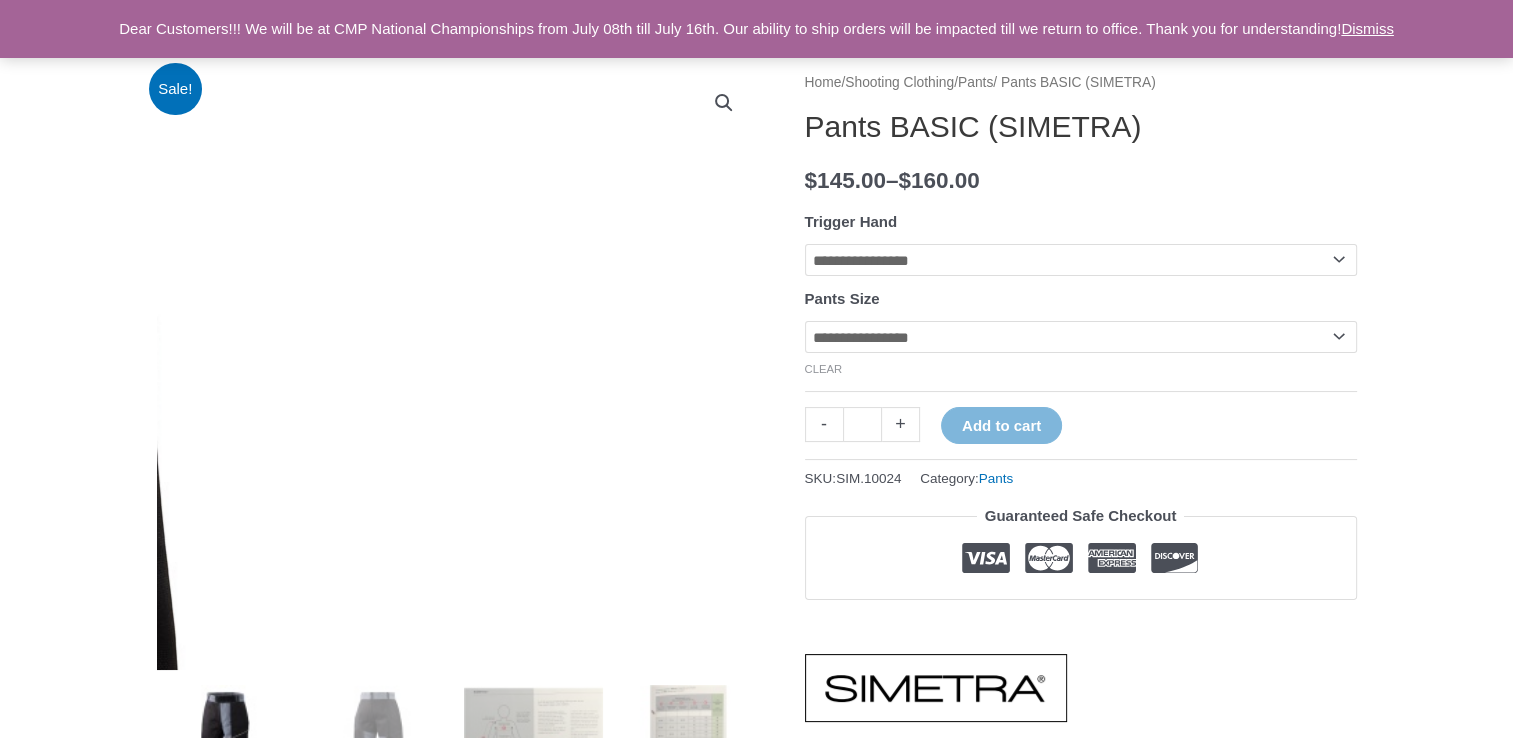 click at bounding box center (-168, 186) 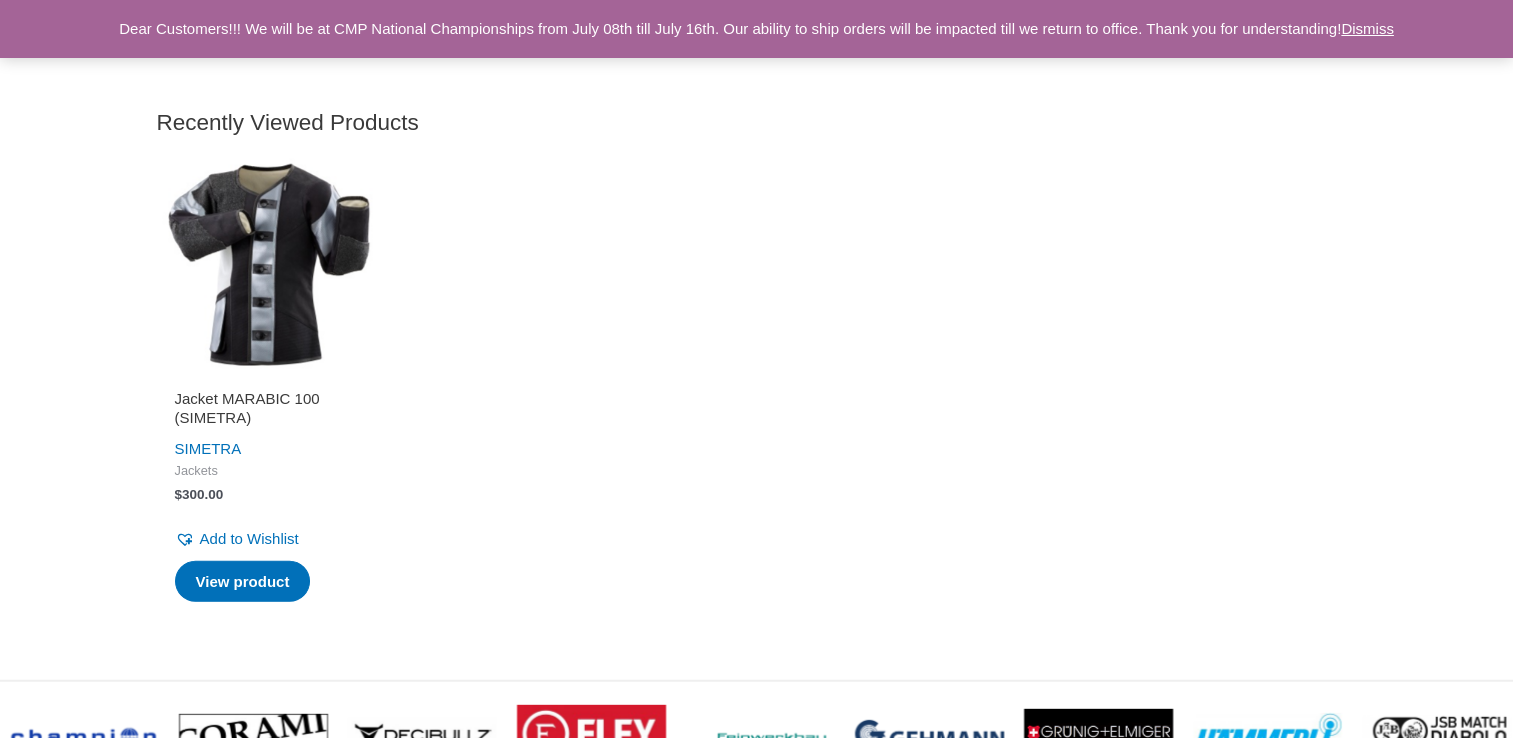 scroll, scrollTop: 5300, scrollLeft: 0, axis: vertical 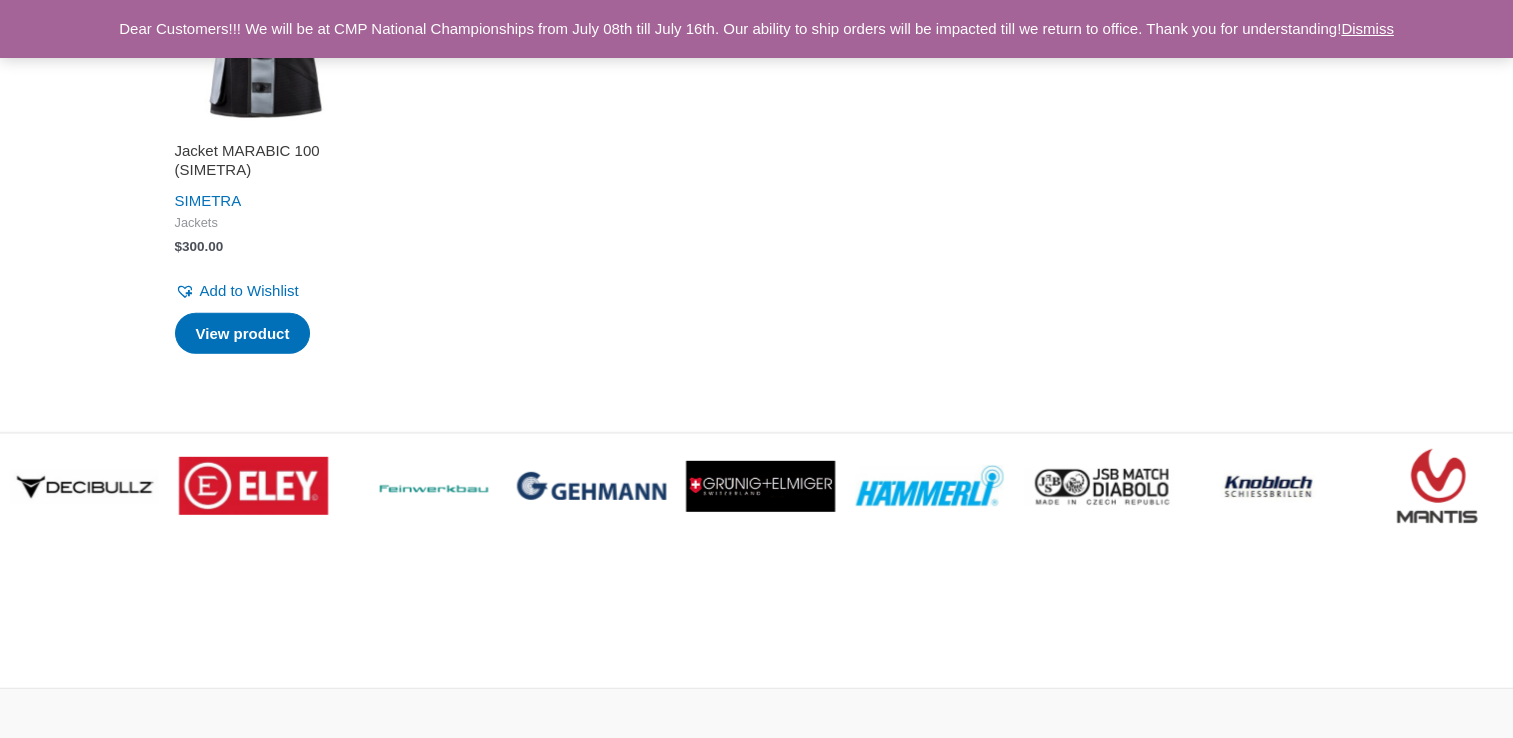 click on "Jacket MARABIC 100 (SIMETRA) SIMETRA
Jackets
$ 300.00
Add to Wishlist Remove from Wishlist 		 Add to Wishlist
View product" at bounding box center [757, 161] 